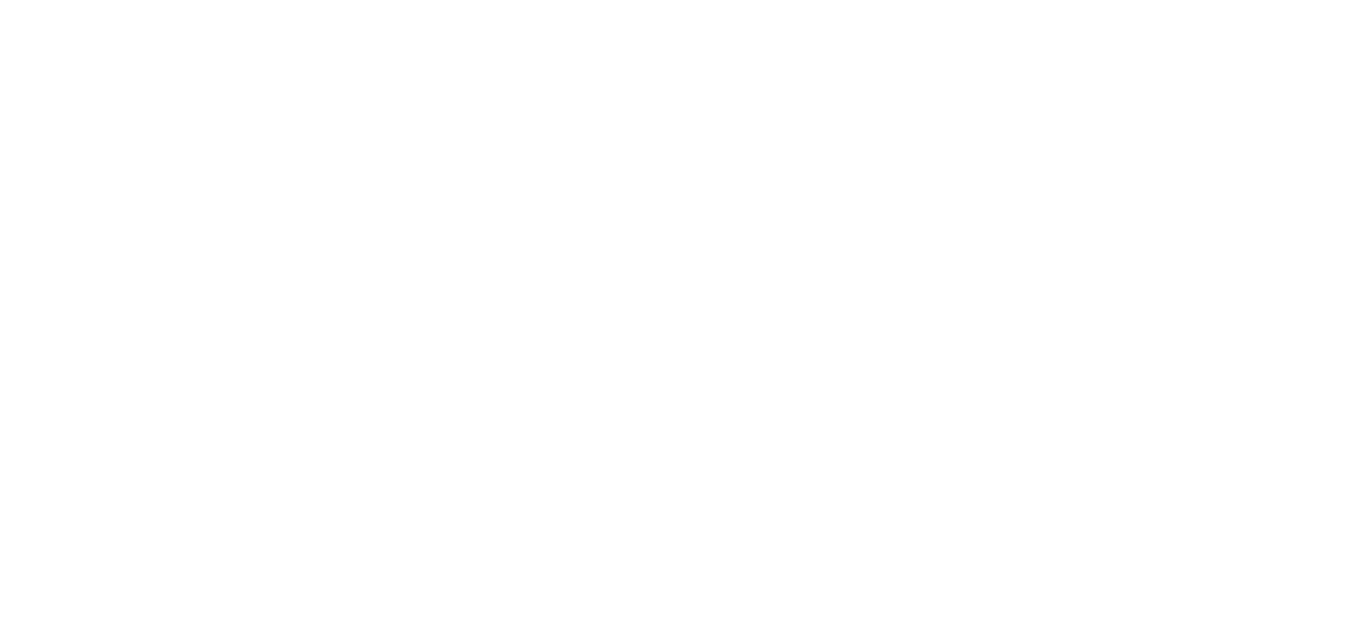 scroll, scrollTop: 0, scrollLeft: 0, axis: both 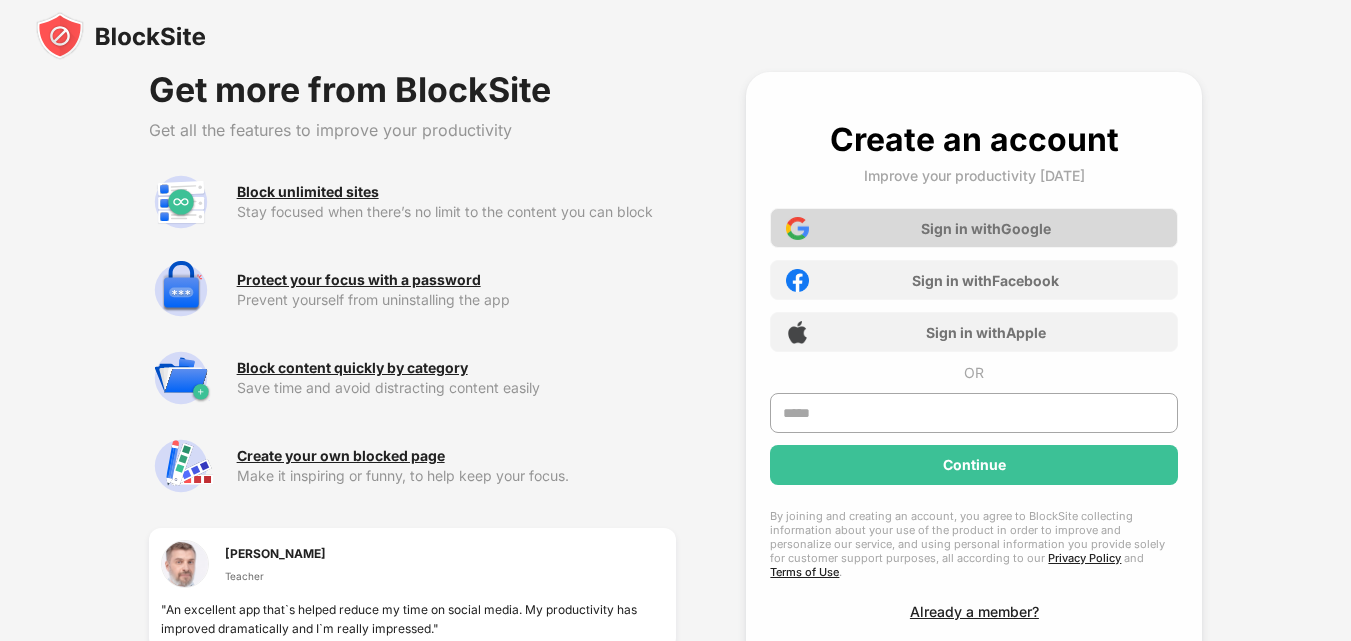 click on "Sign in with  Google" at bounding box center [974, 228] 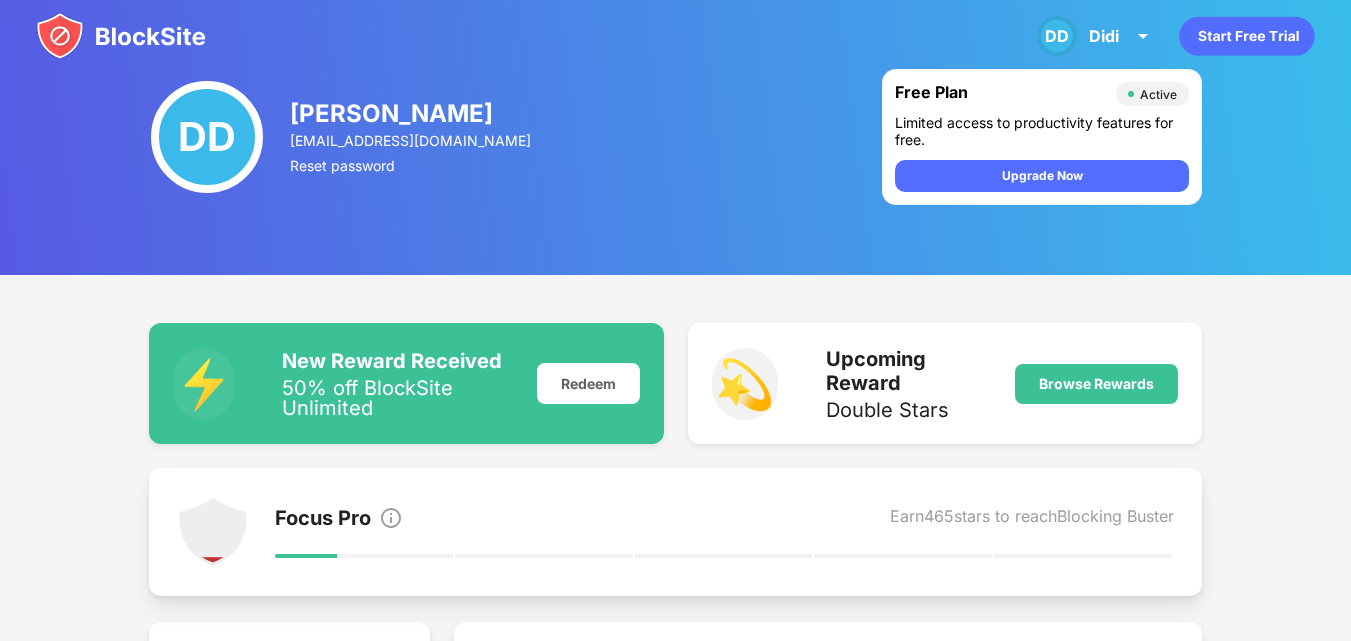 scroll, scrollTop: 0, scrollLeft: 0, axis: both 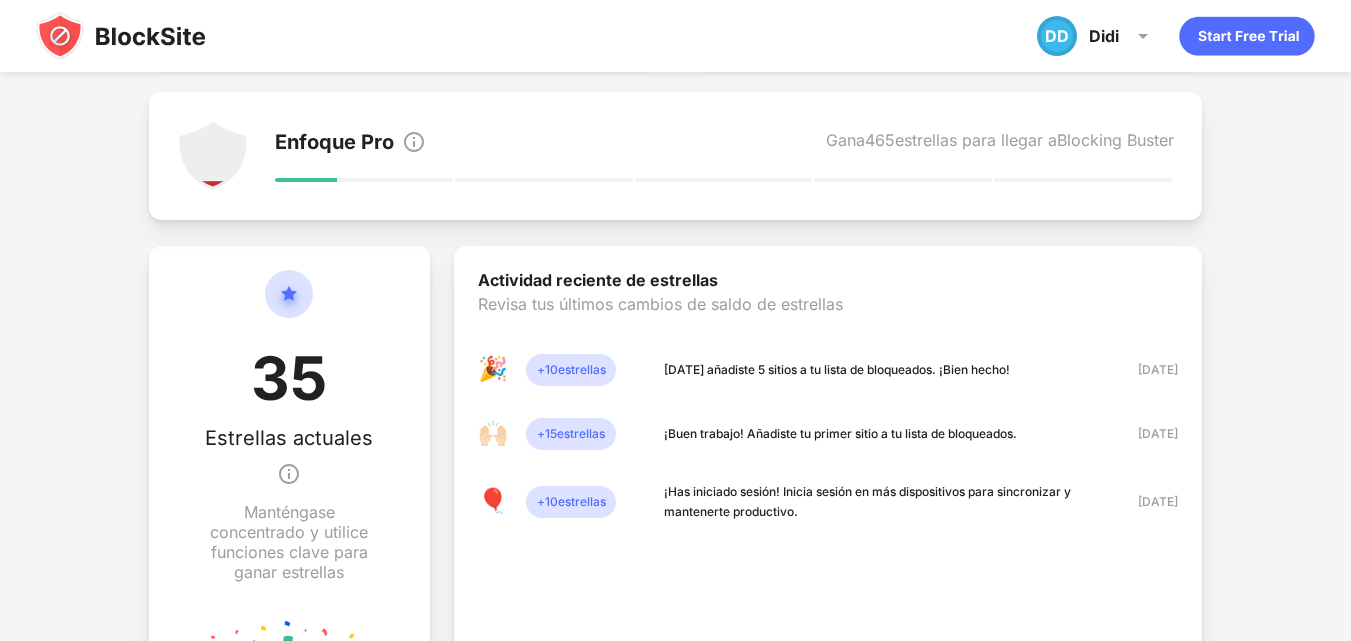click on "🎉 +  10  estrellas Hoy añadiste 5 sitios a tu lista de bloqueados. ¡Bien hecho! 29 de enero de 2025" at bounding box center (828, 370) 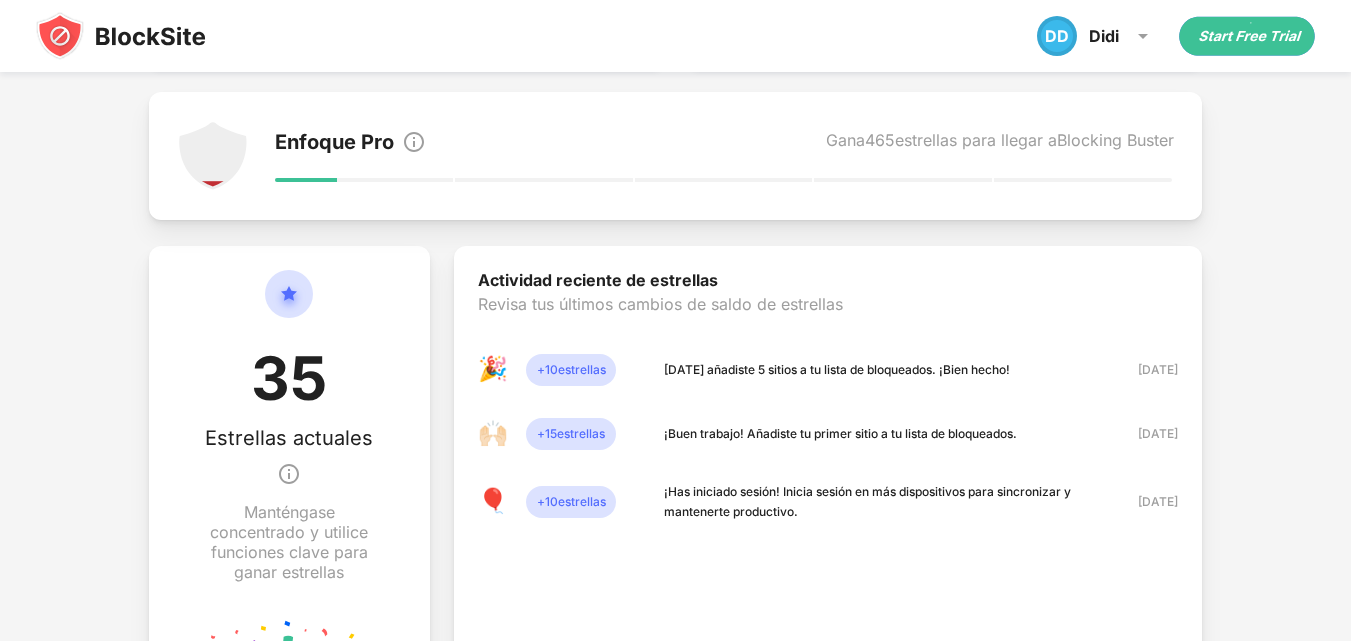 drag, startPoint x: 1328, startPoint y: 328, endPoint x: 1365, endPoint y: 296, distance: 48.9183 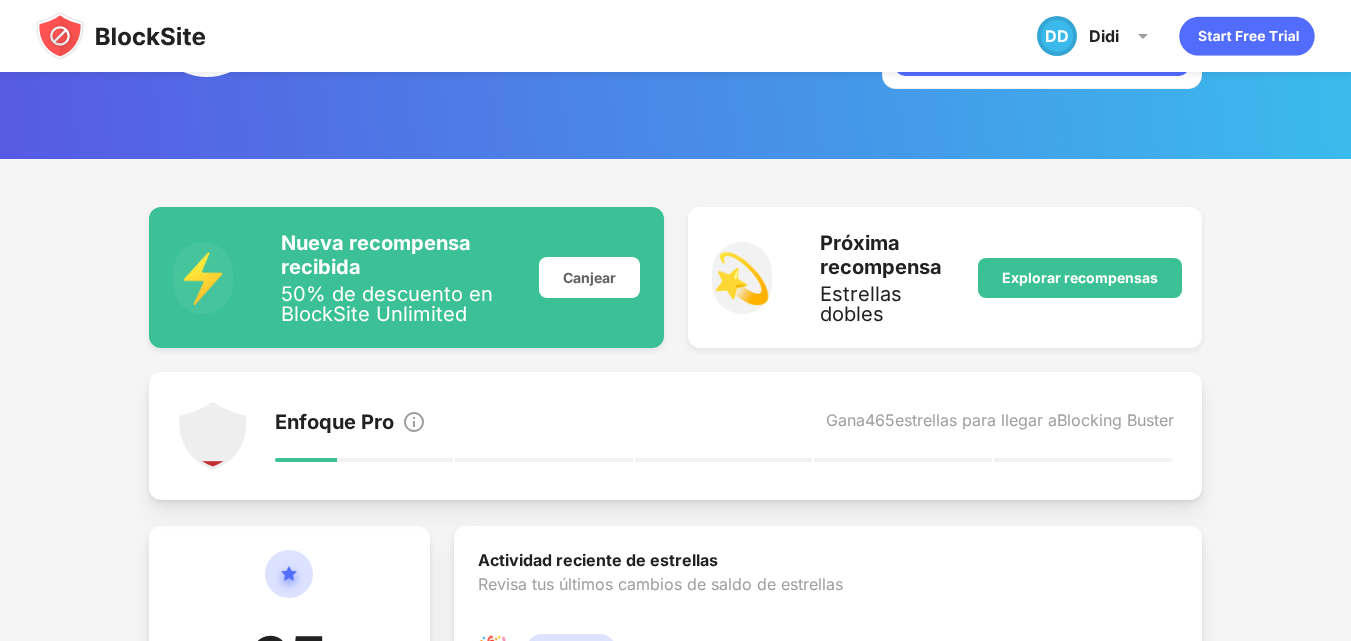 scroll, scrollTop: 109, scrollLeft: 0, axis: vertical 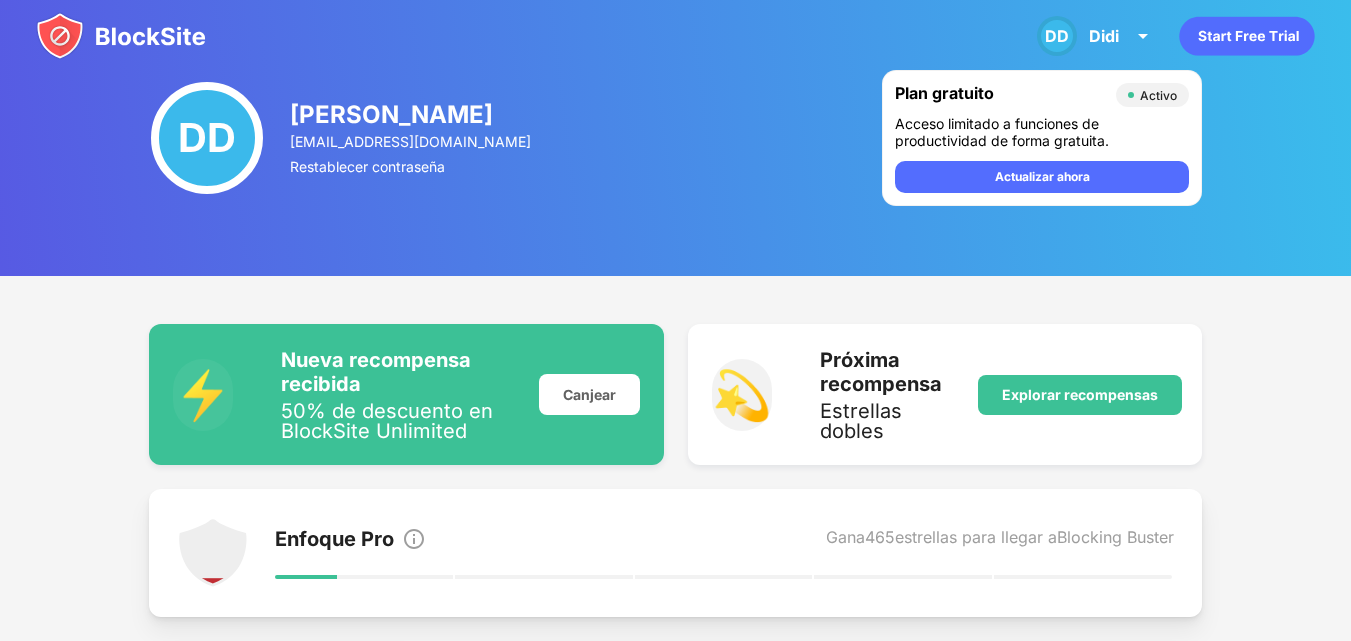 click at bounding box center (121, 36) 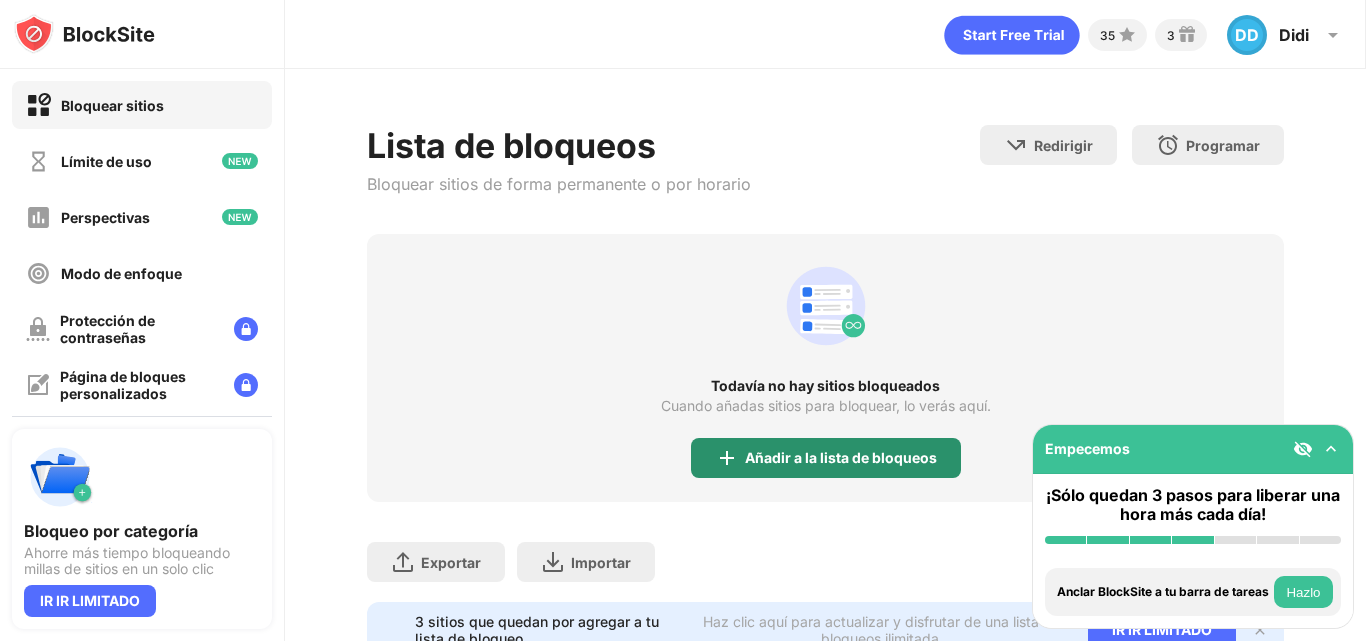 click on "Añadir a la lista de bloqueos" at bounding box center (826, 458) 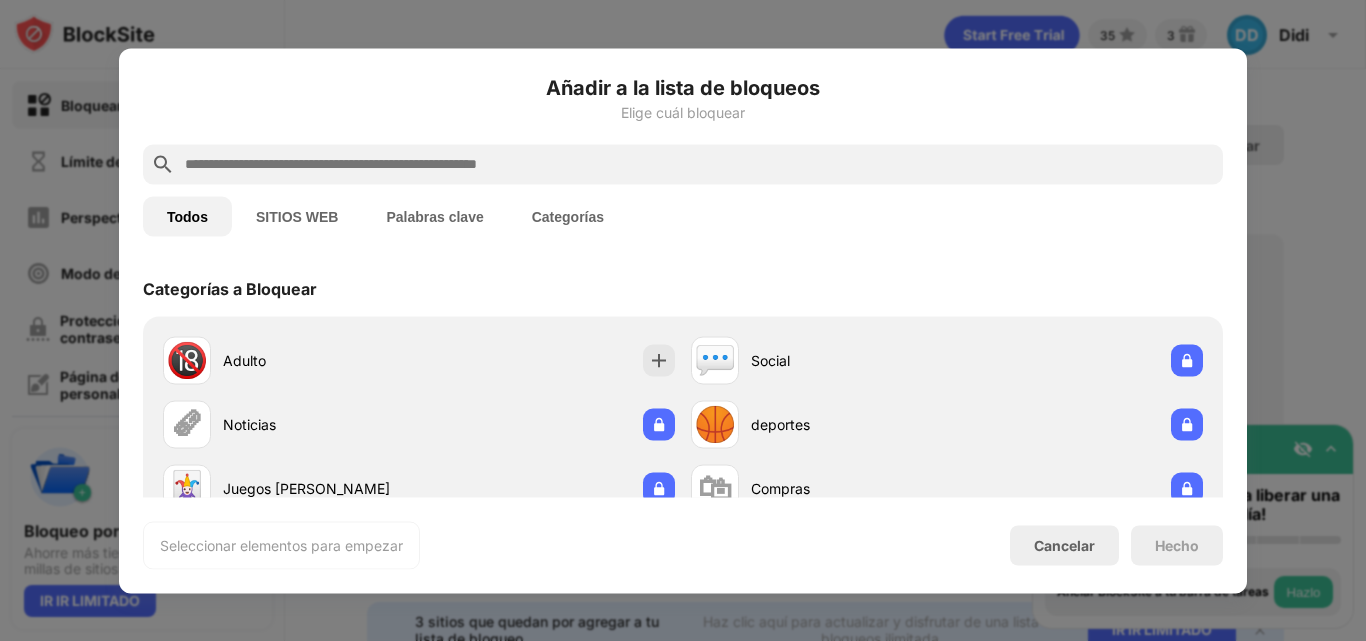 click at bounding box center [699, 164] 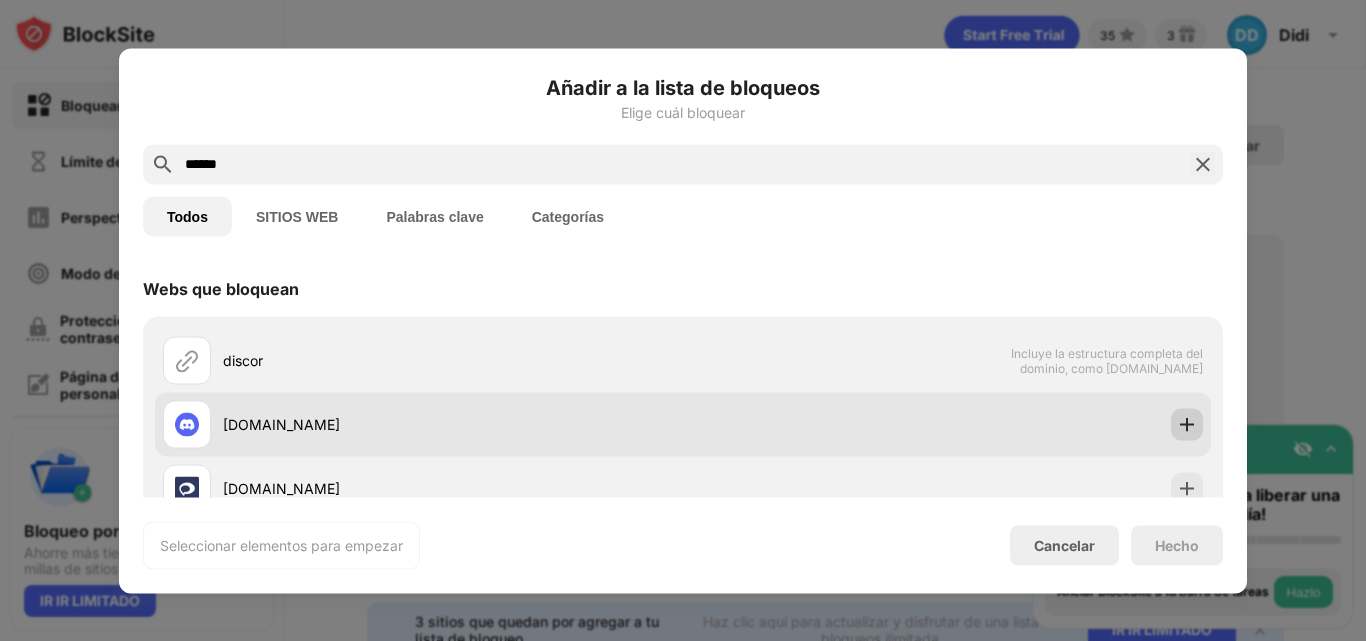 type on "******" 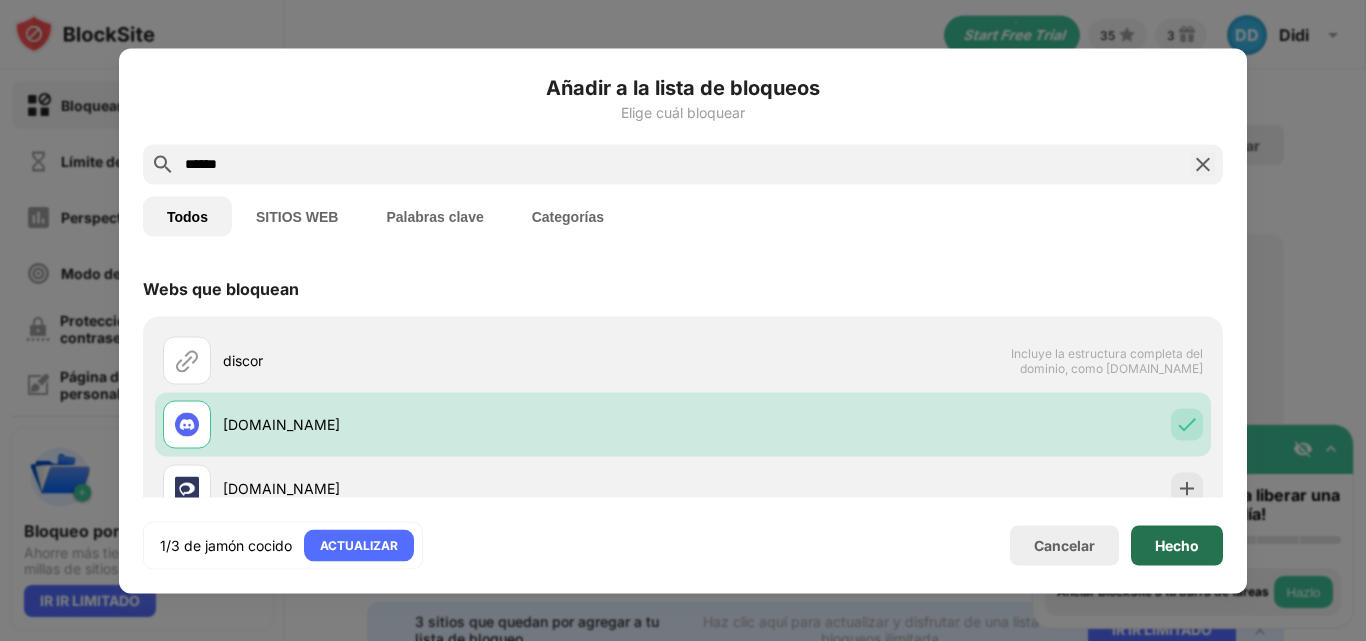 click on "Hecho" at bounding box center [1177, 545] 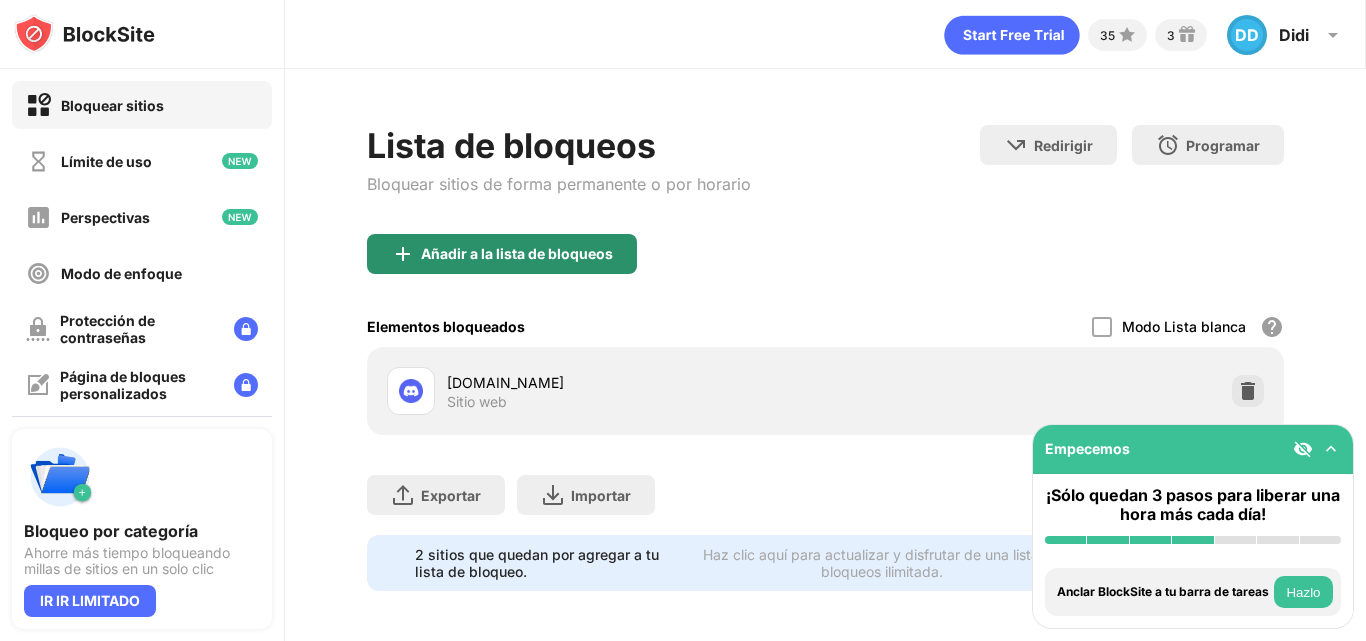 click on "Añadir a la lista de bloqueos" at bounding box center (517, 253) 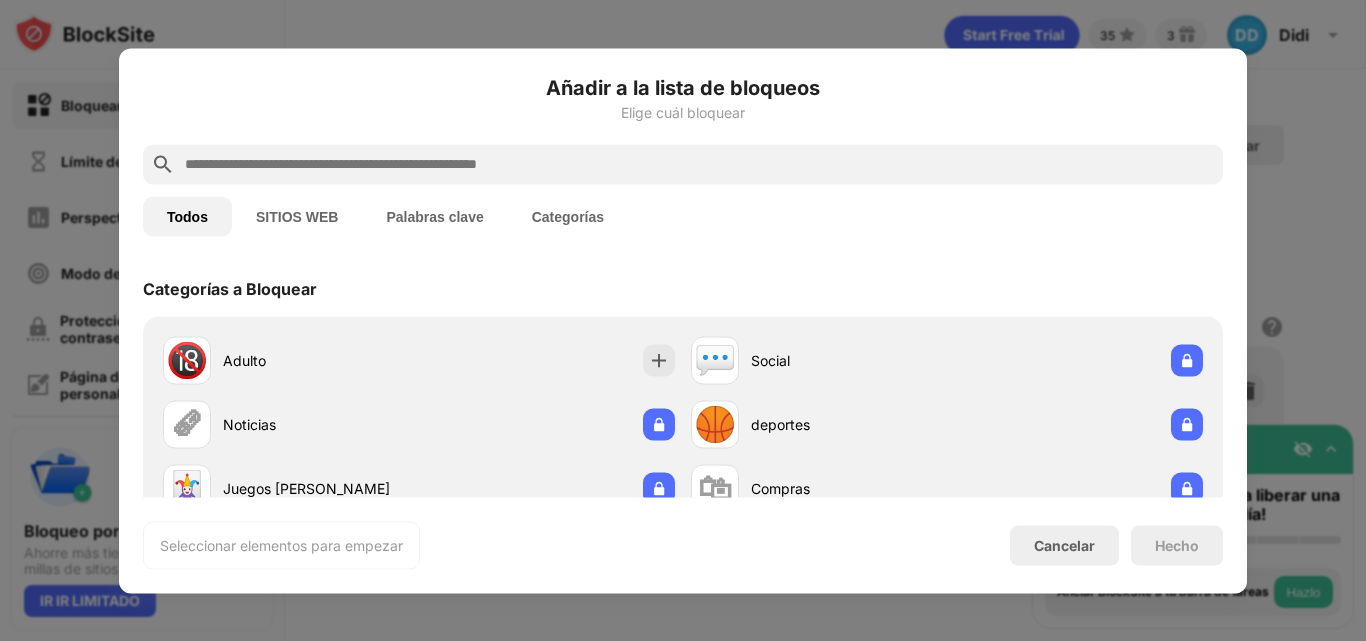 drag, startPoint x: 454, startPoint y: 150, endPoint x: 454, endPoint y: 162, distance: 12 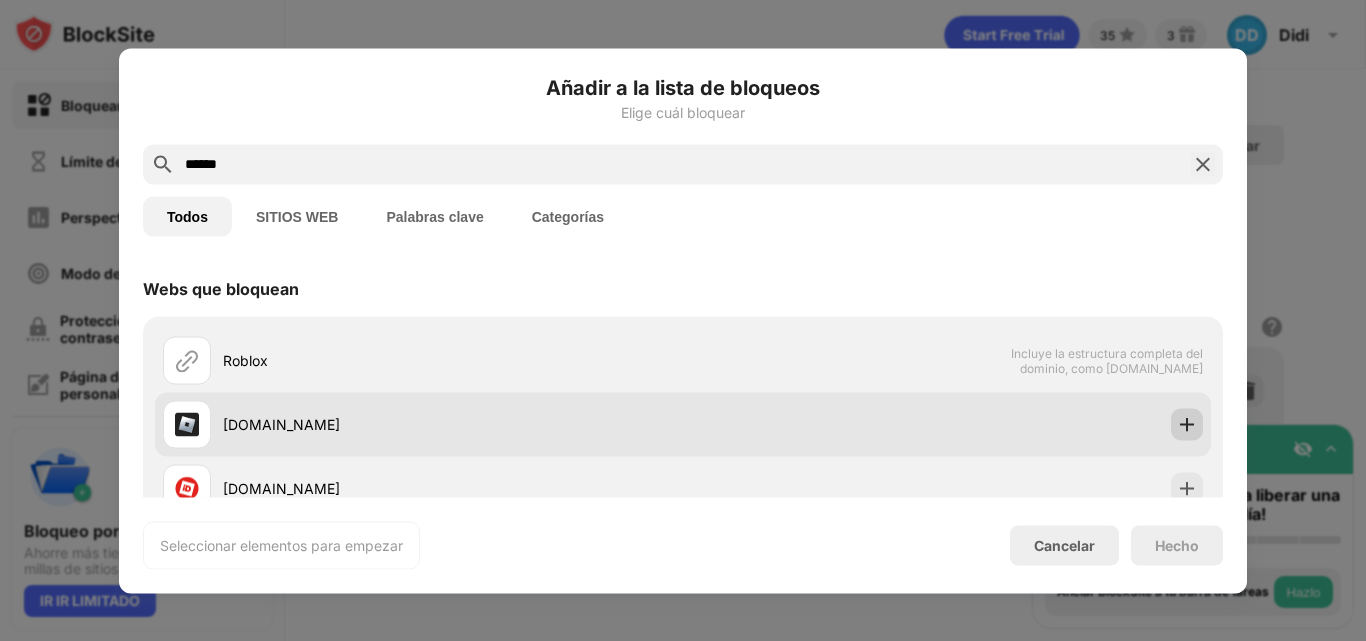 type on "******" 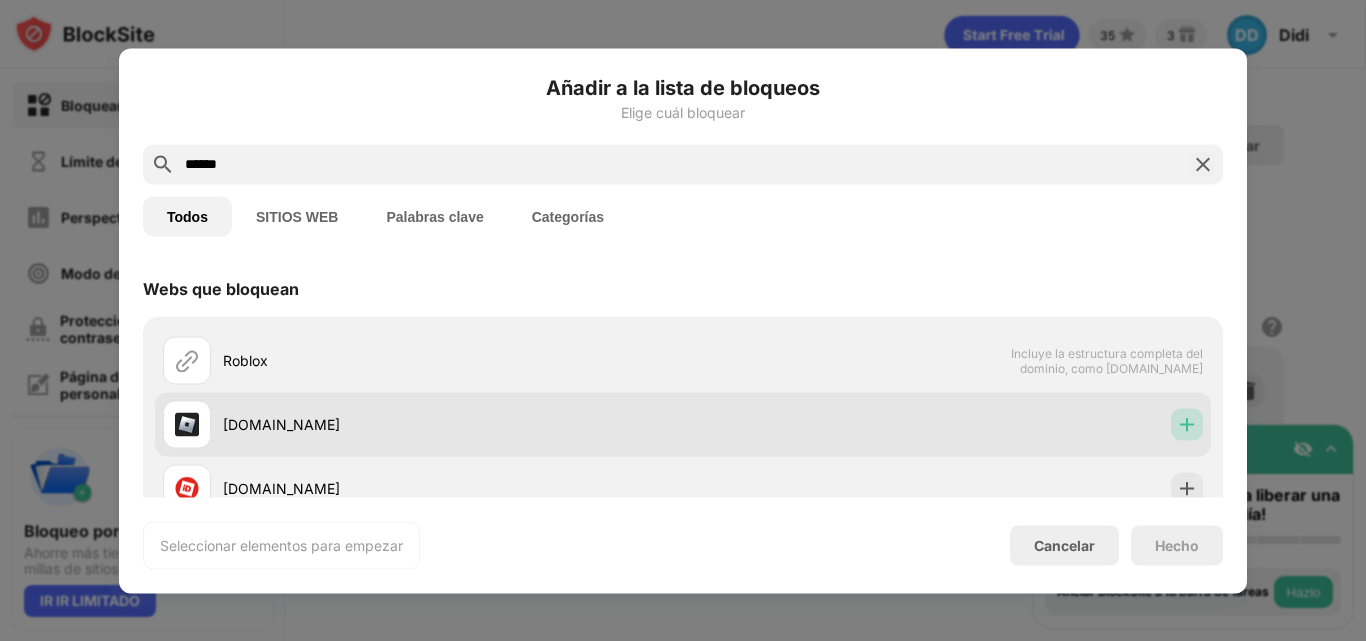 click at bounding box center (1187, 424) 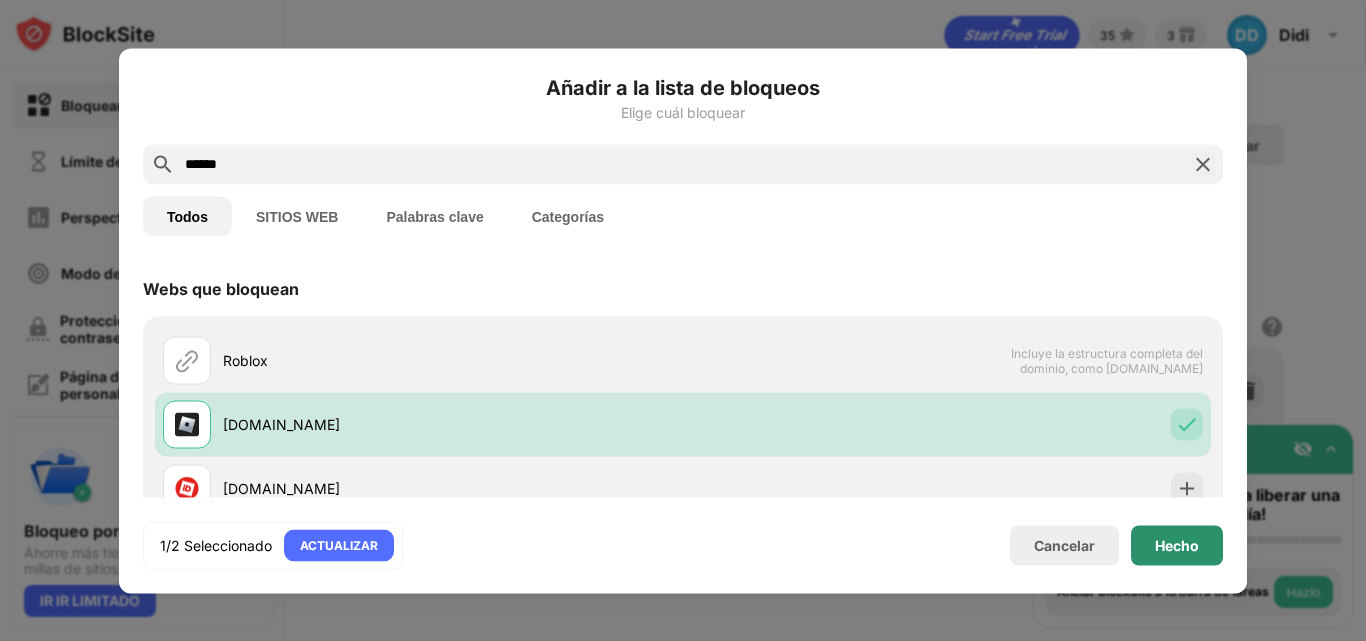 click on "Hecho" at bounding box center [1177, 544] 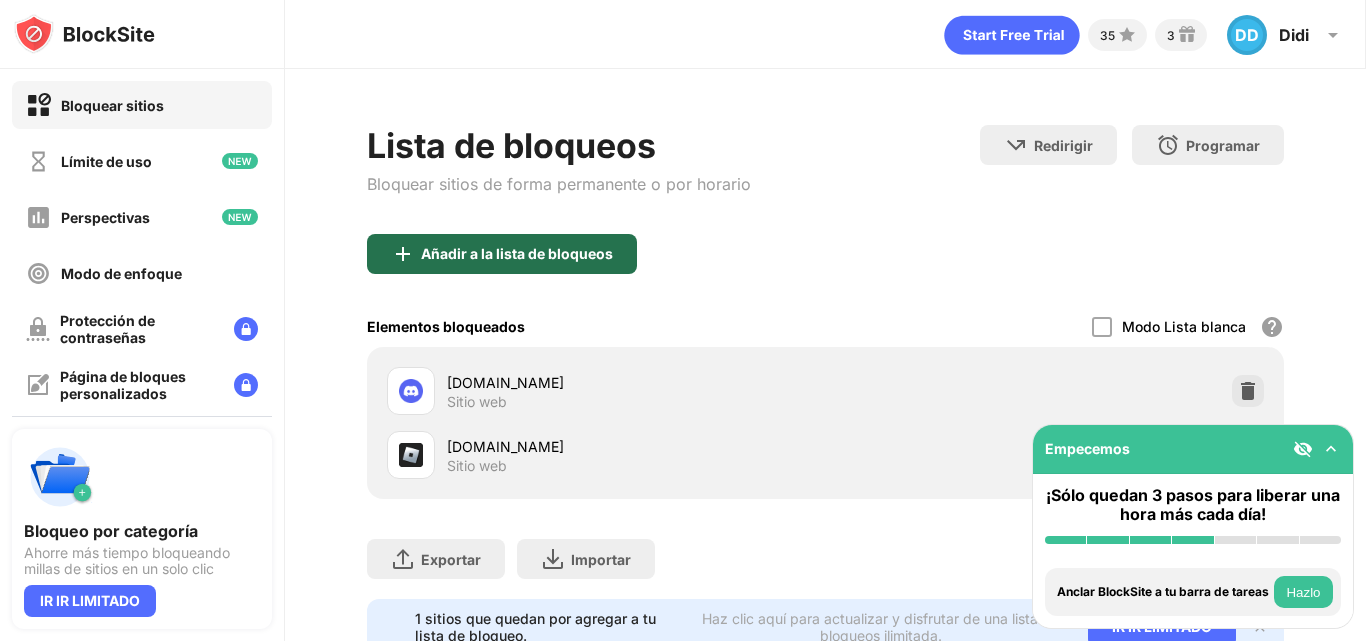 click on "Añadir a la lista de bloqueos" at bounding box center (517, 253) 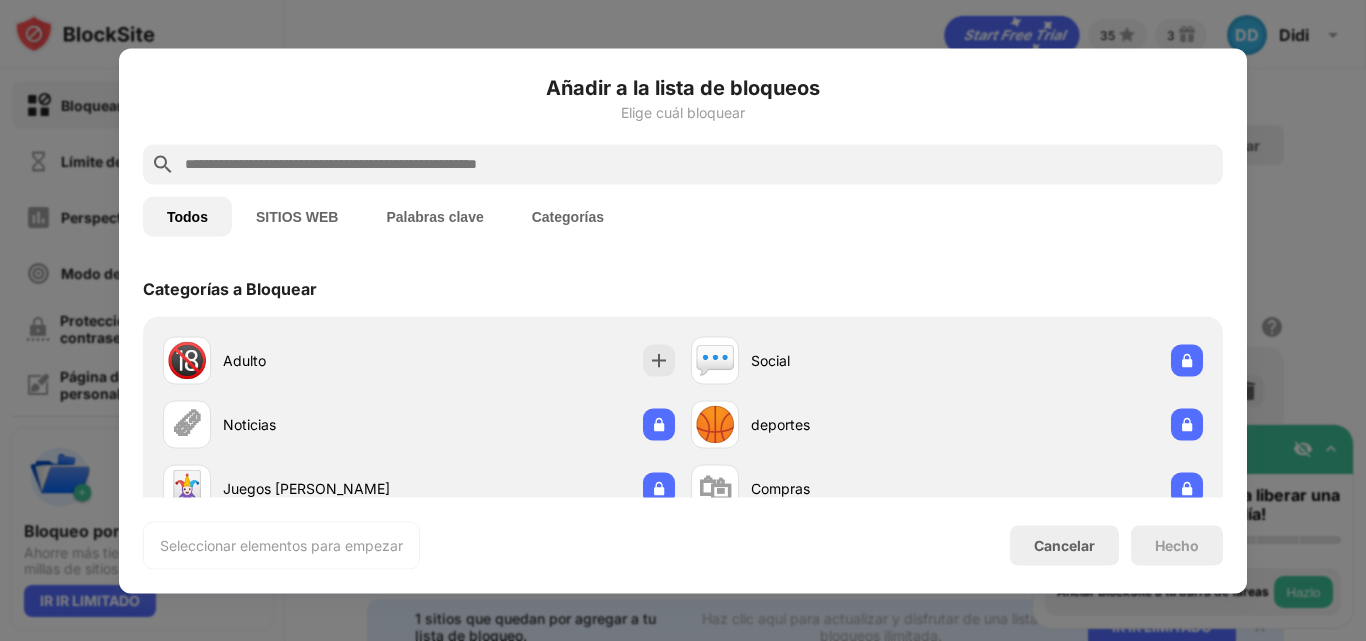click at bounding box center [699, 164] 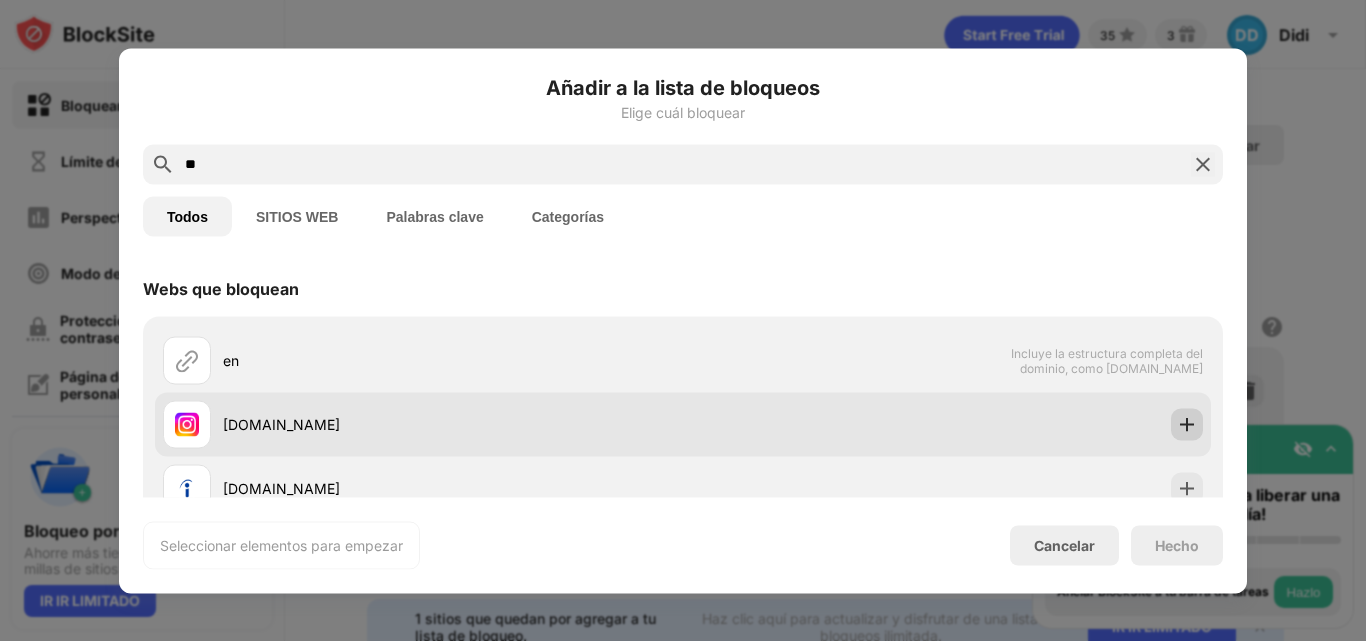 type on "**" 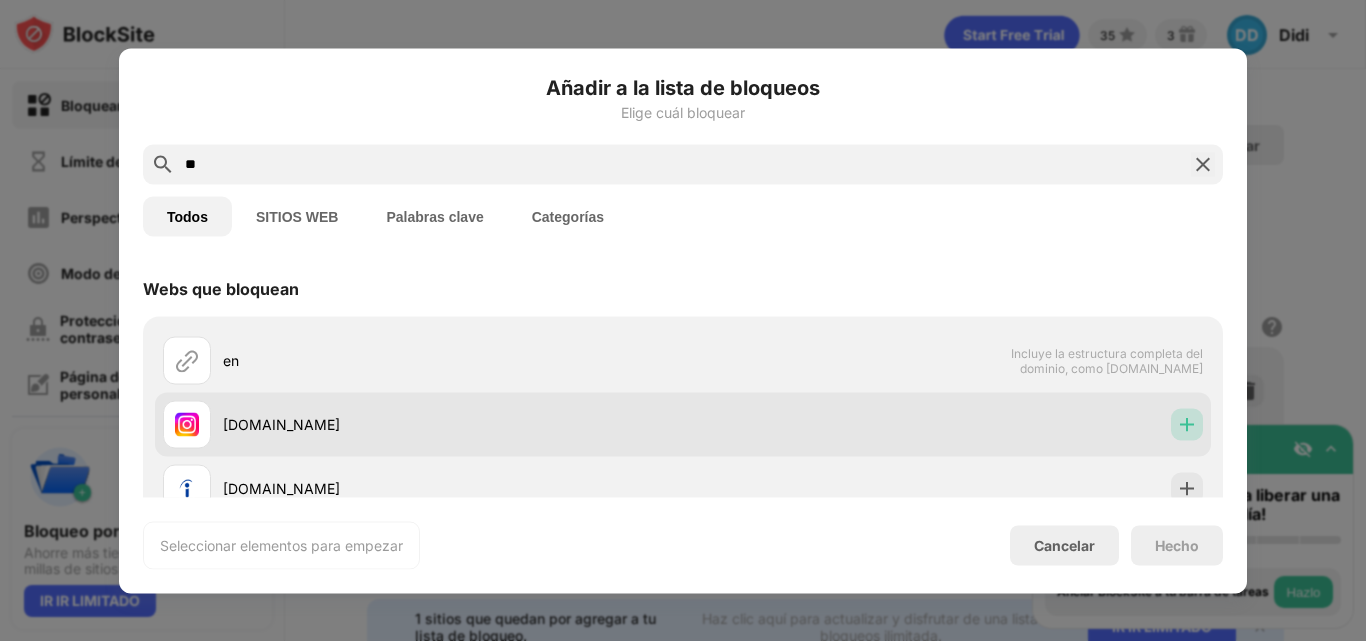 click at bounding box center (1187, 424) 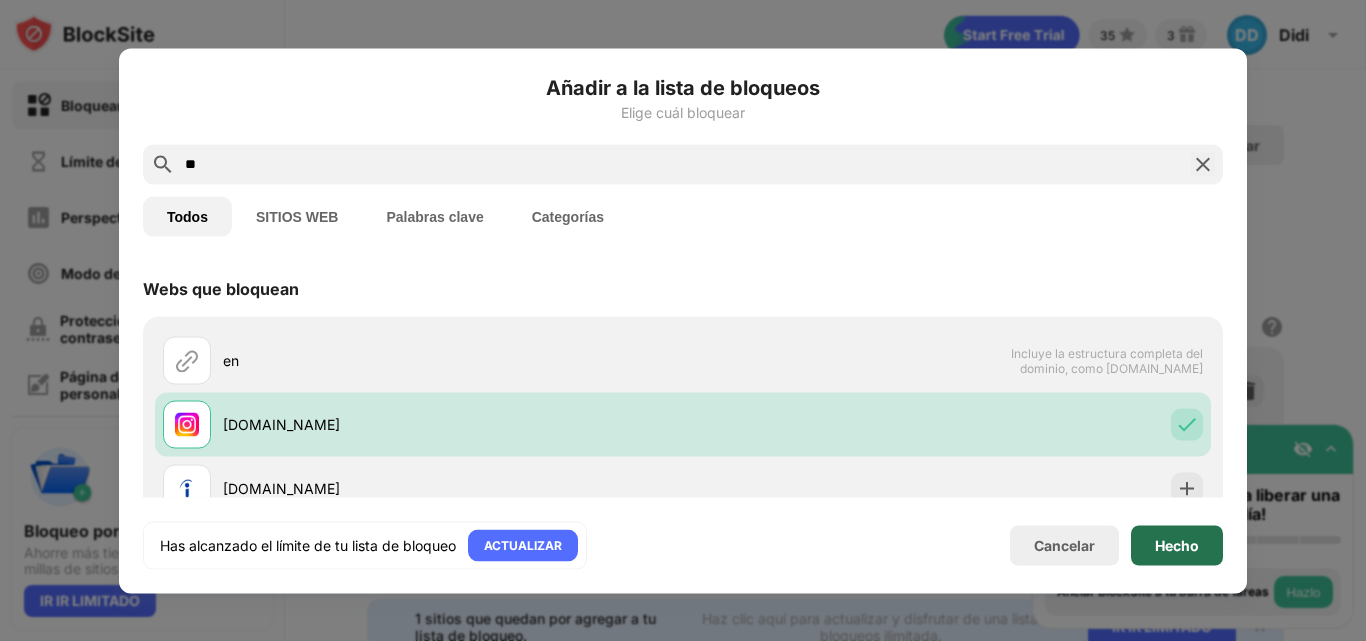 click on "Hecho" at bounding box center [1177, 545] 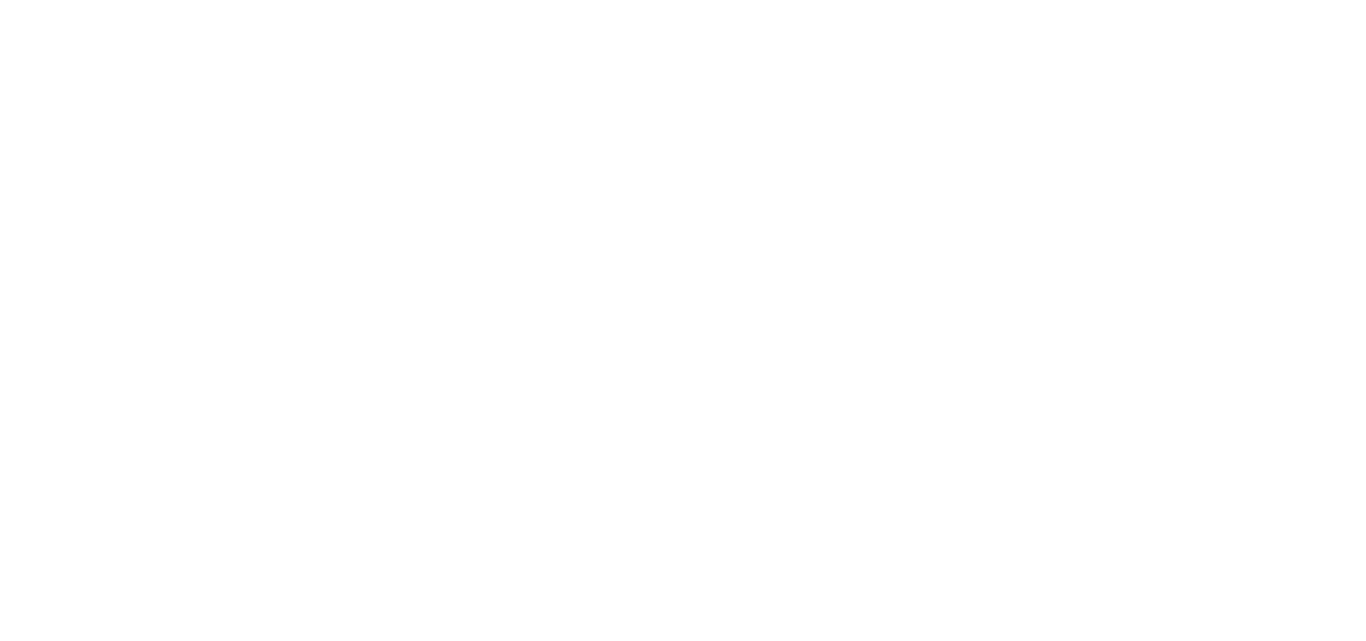 scroll, scrollTop: 0, scrollLeft: 0, axis: both 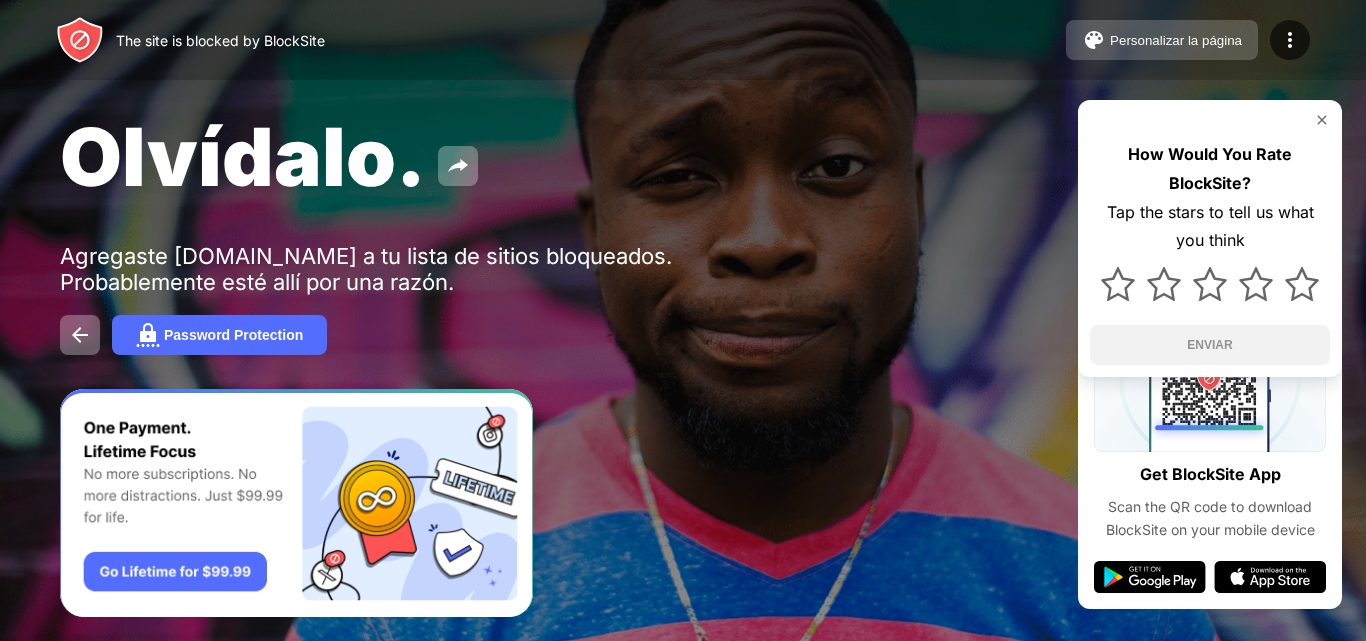 click on "Personalizar la página" at bounding box center (1176, 40) 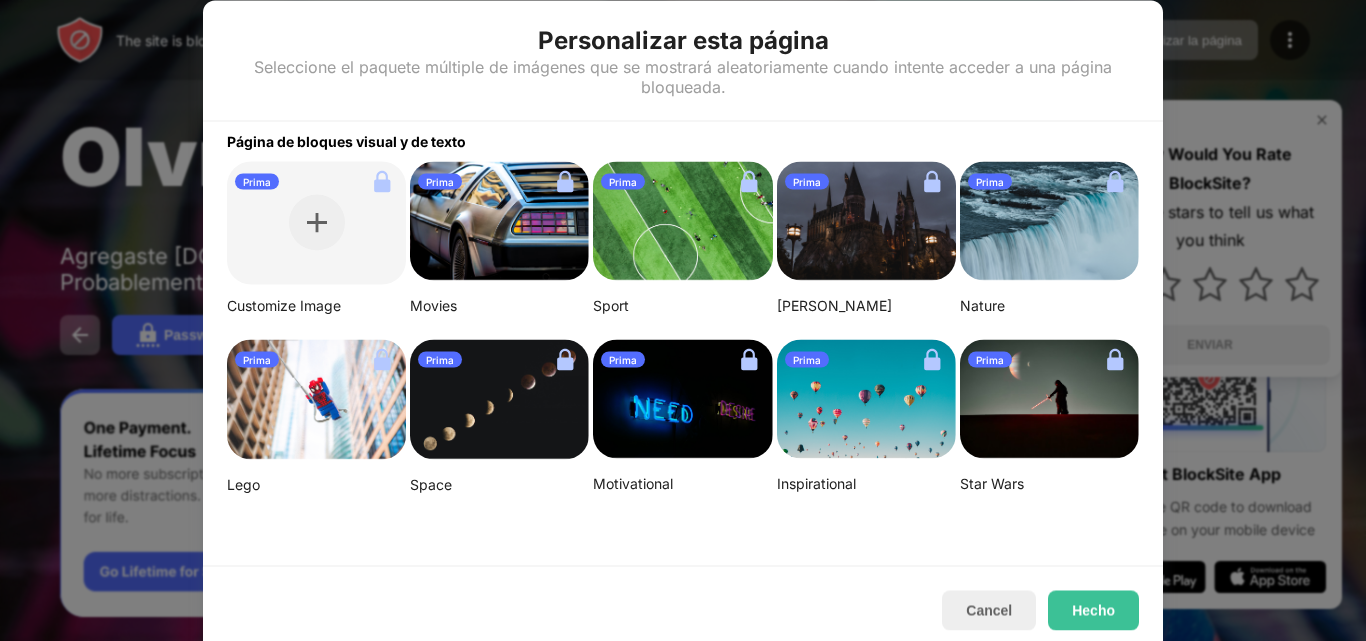 click at bounding box center [316, 399] 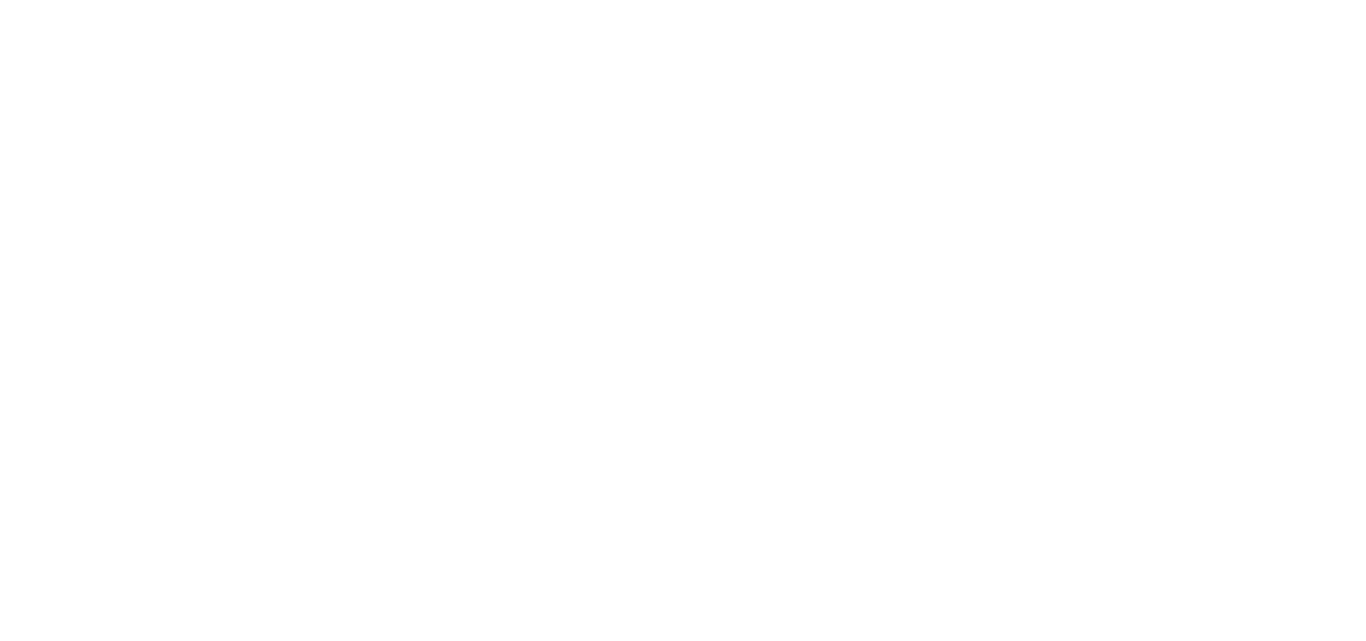 scroll, scrollTop: 0, scrollLeft: 0, axis: both 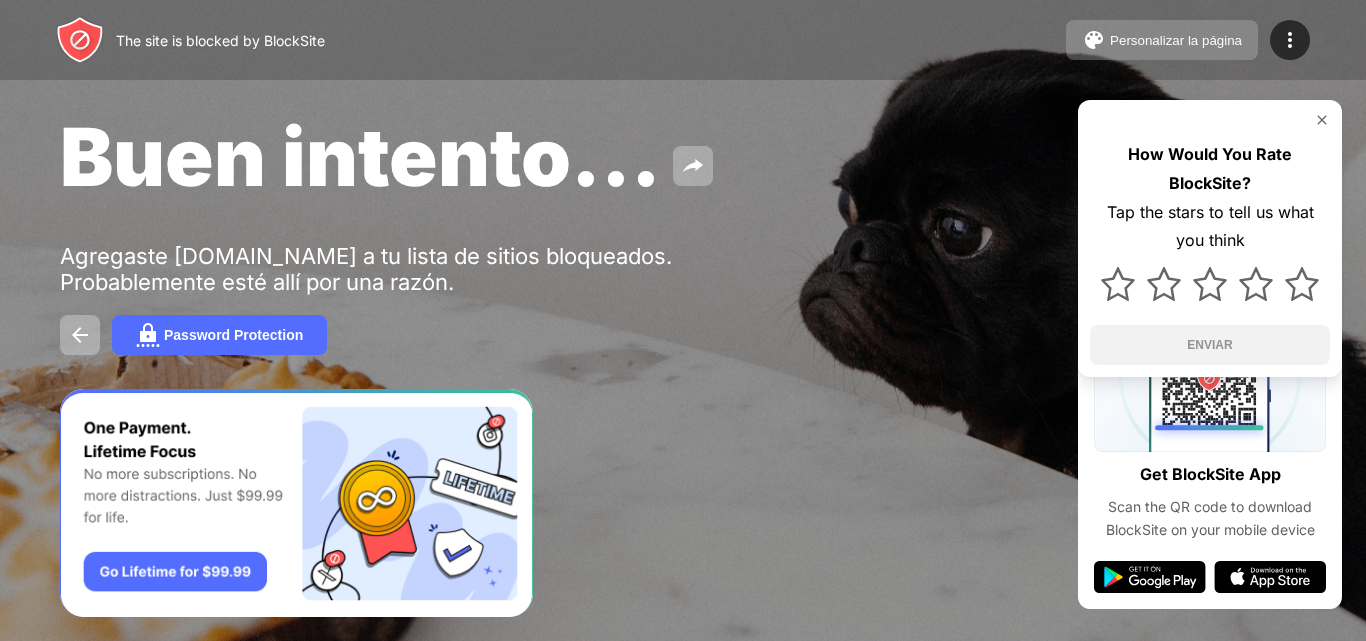 click on "Personalizar la página" at bounding box center [1176, 40] 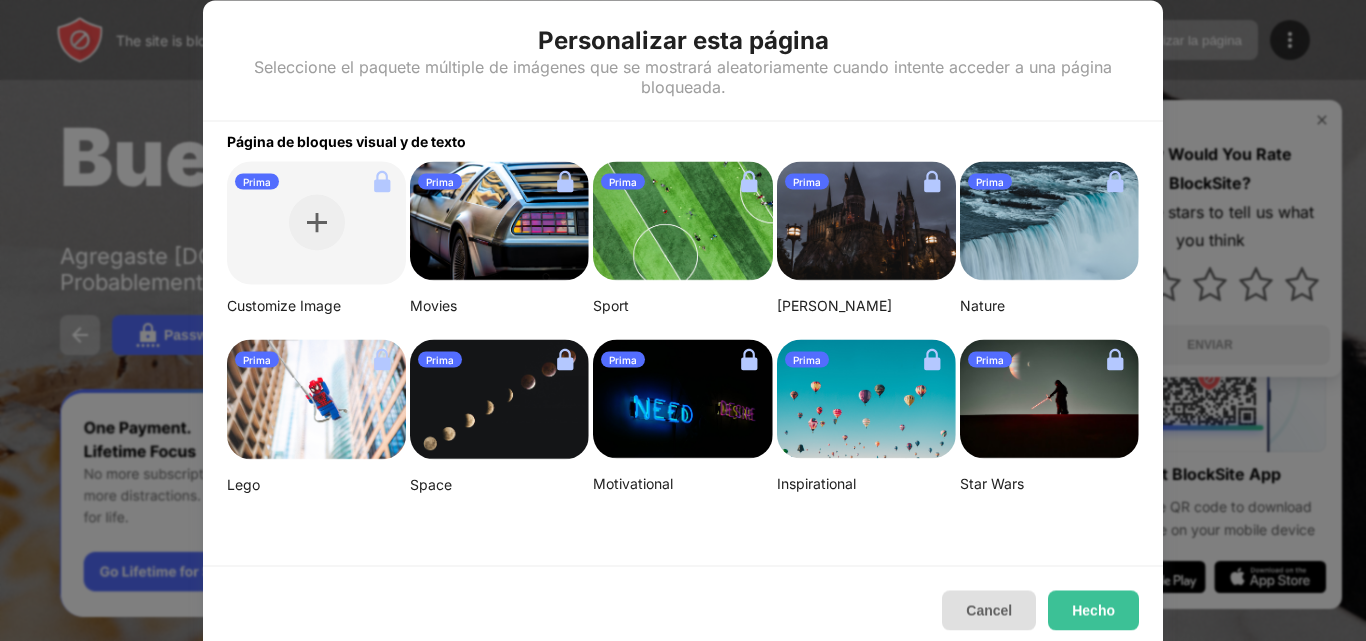 click on "Cancel" at bounding box center (989, 610) 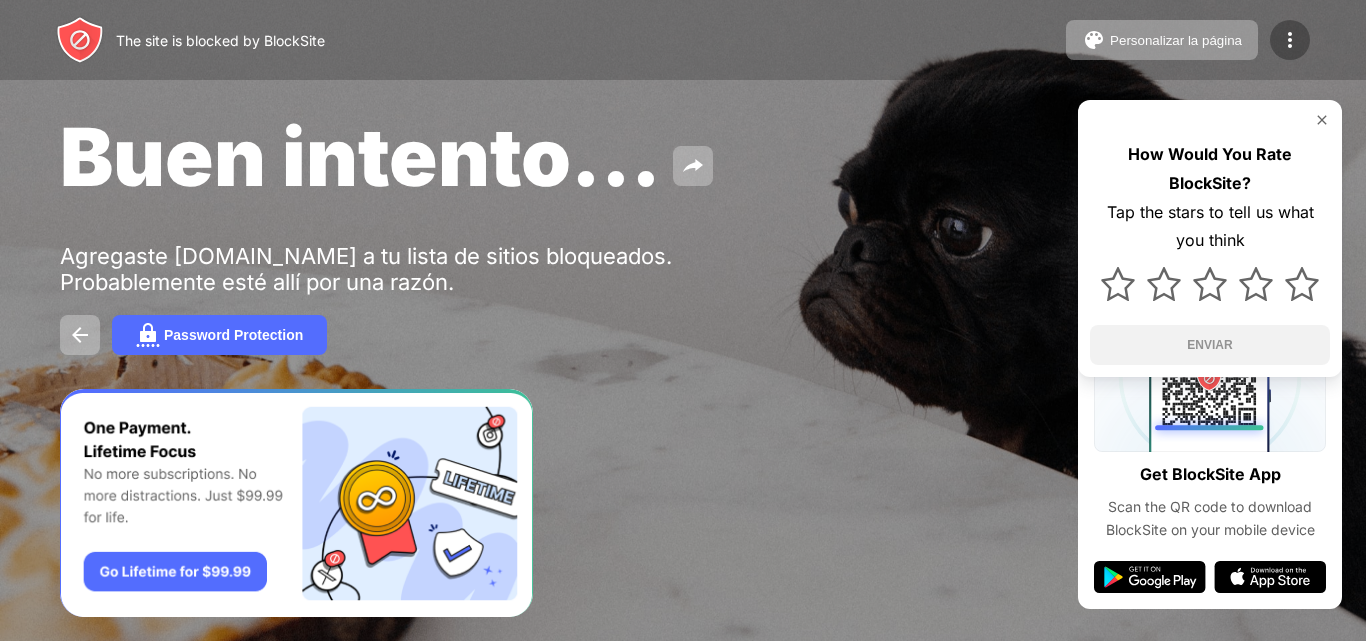 click at bounding box center (1290, 40) 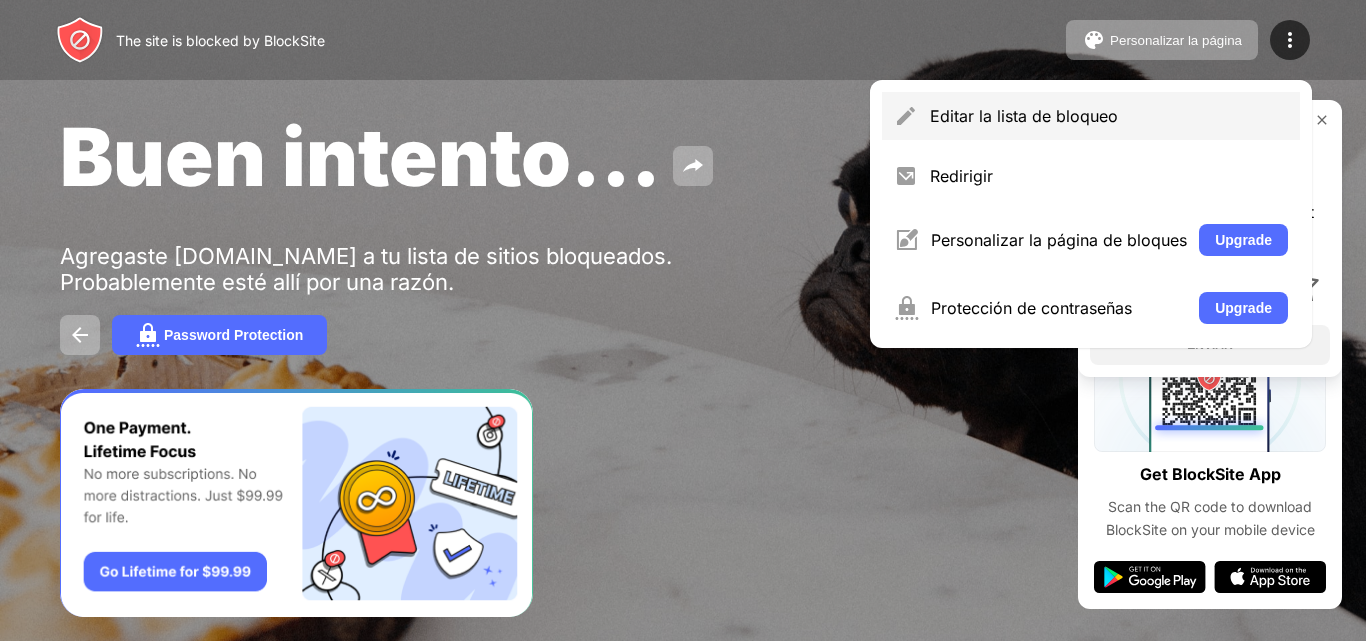 click on "Editar la lista de bloqueo" at bounding box center [1091, 116] 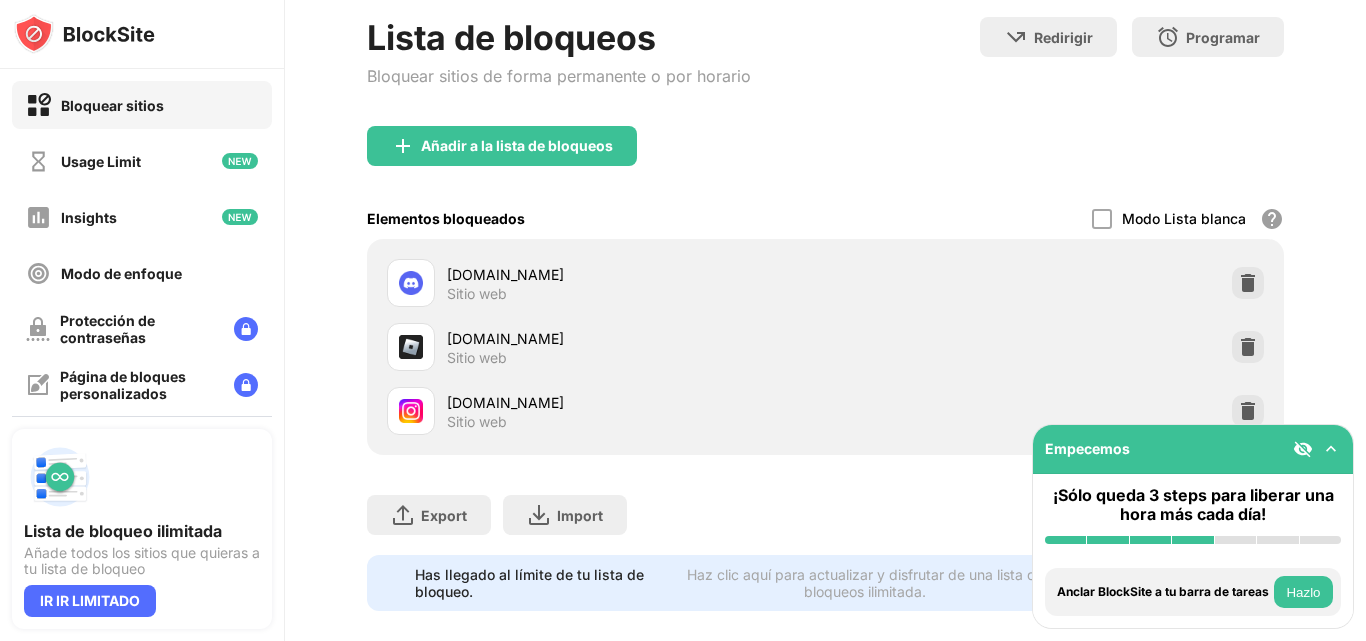 scroll, scrollTop: 111, scrollLeft: 0, axis: vertical 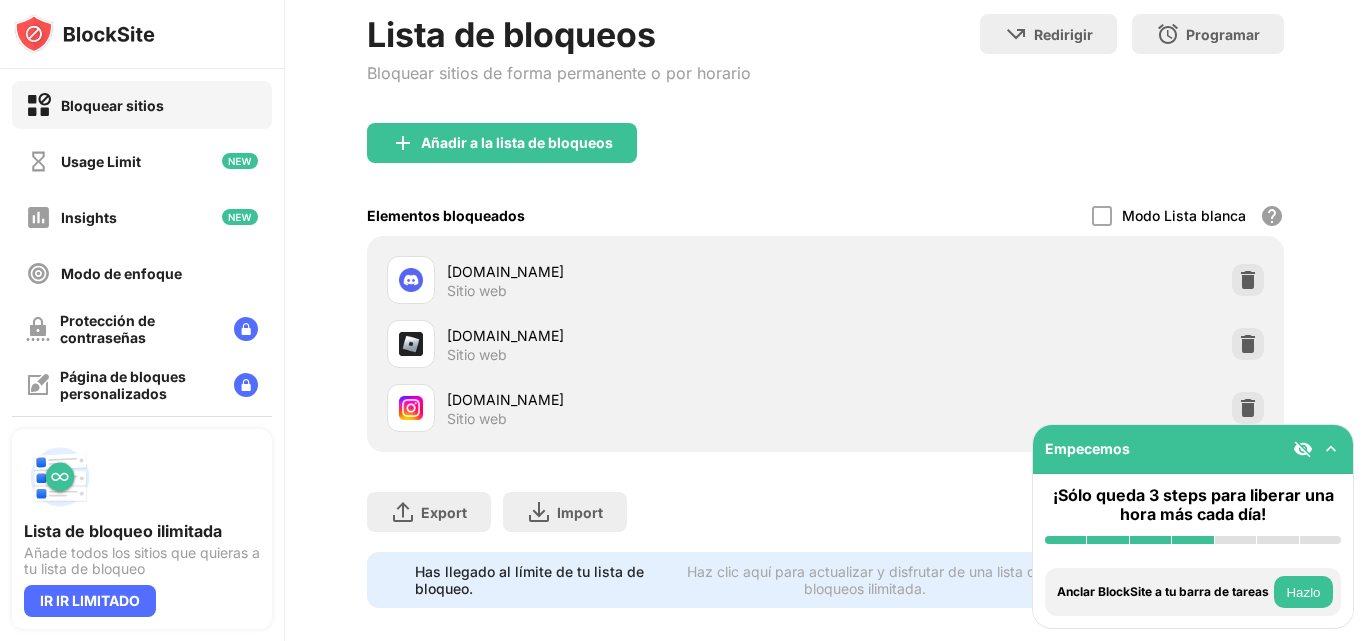 click on "[DOMAIN_NAME]" at bounding box center [636, 271] 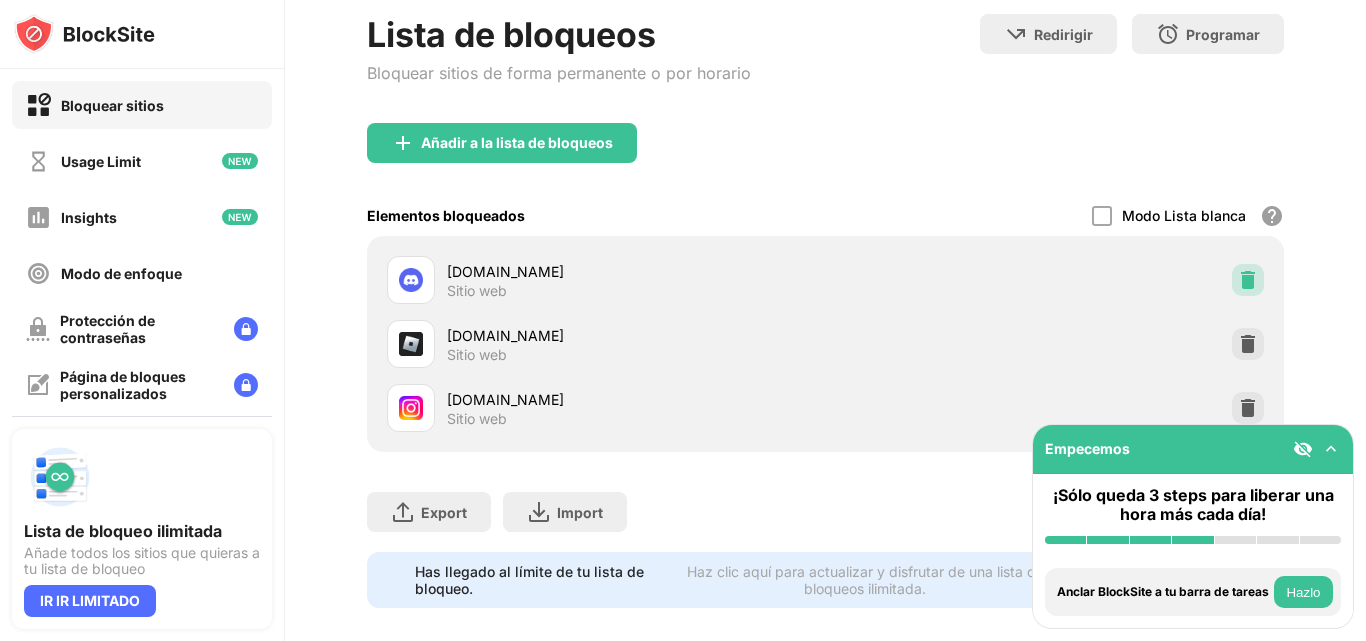 click at bounding box center (1248, 280) 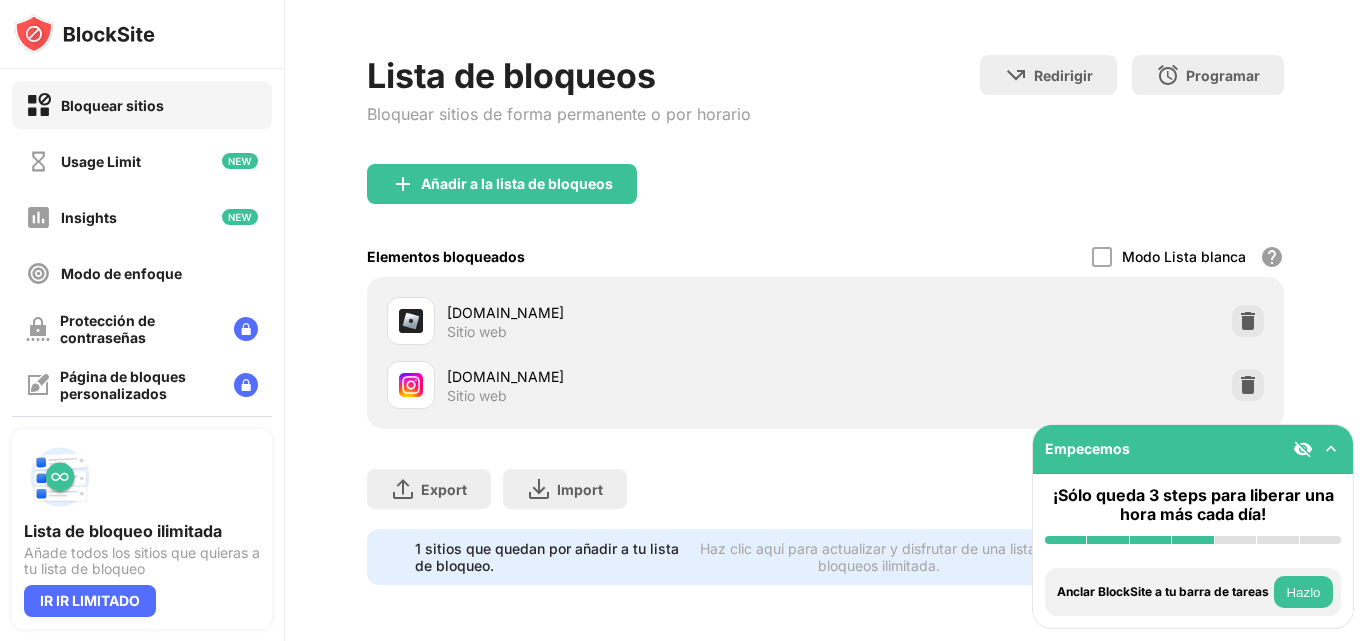 scroll, scrollTop: 85, scrollLeft: 0, axis: vertical 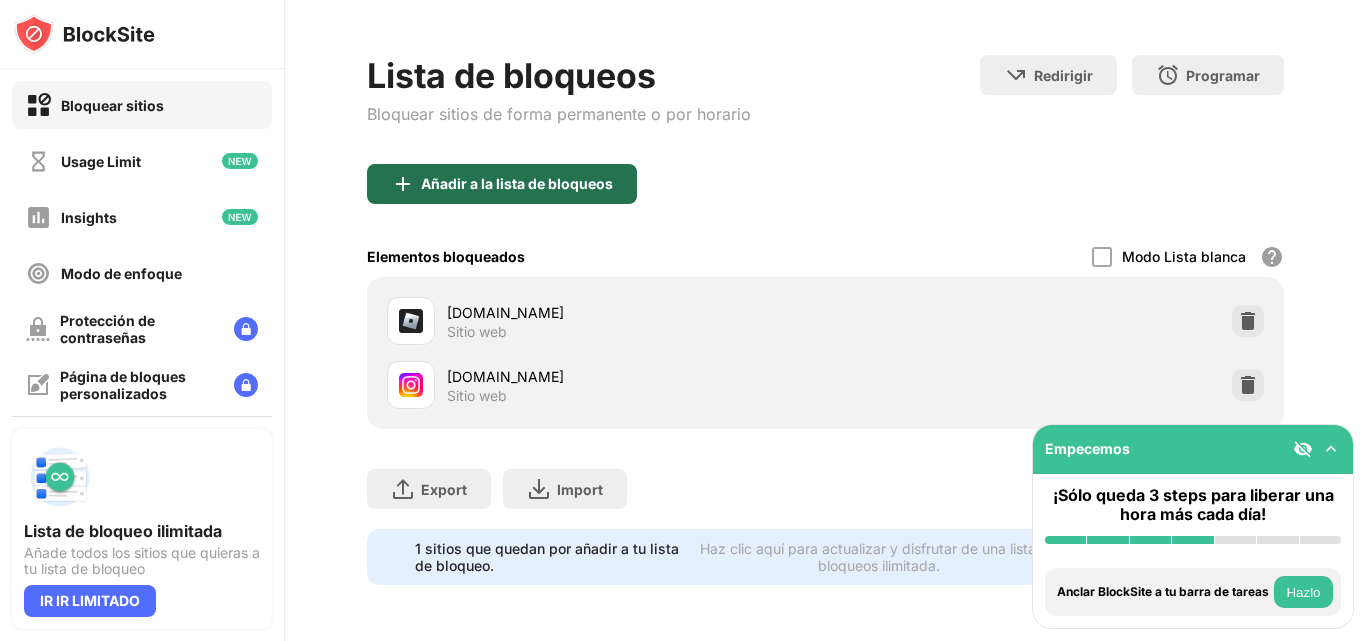 click on "Añadir a la lista de bloqueos" at bounding box center (517, 184) 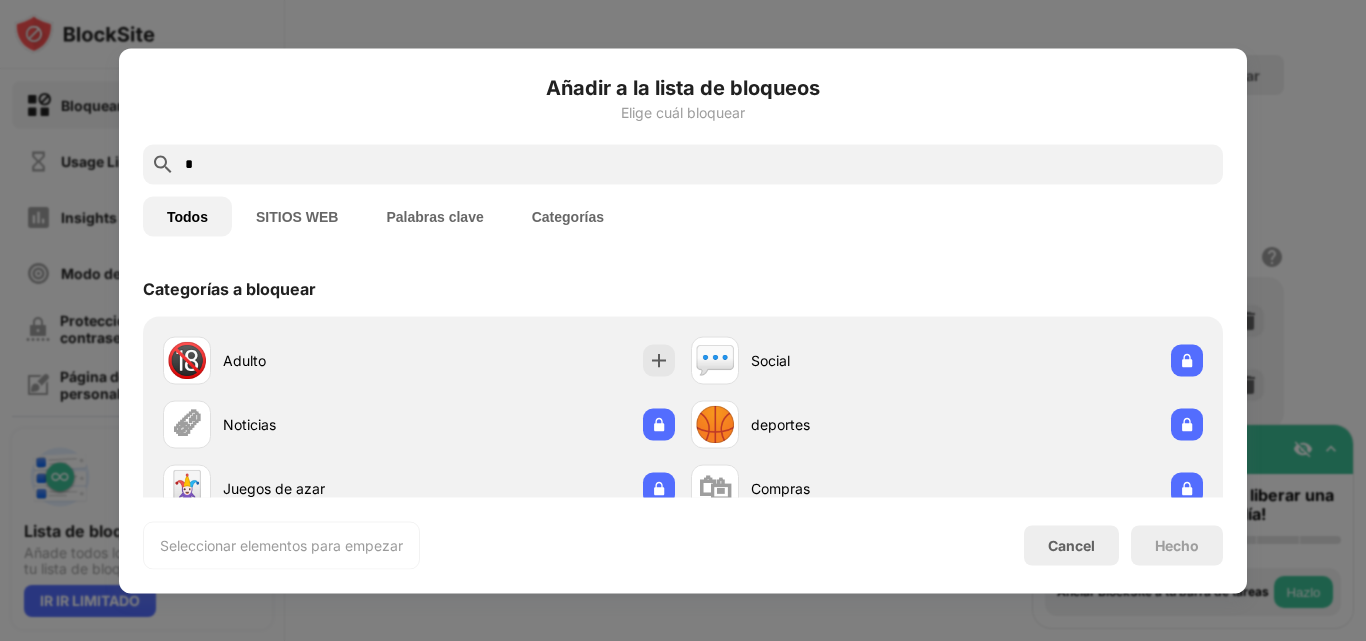 click on "*" at bounding box center [699, 164] 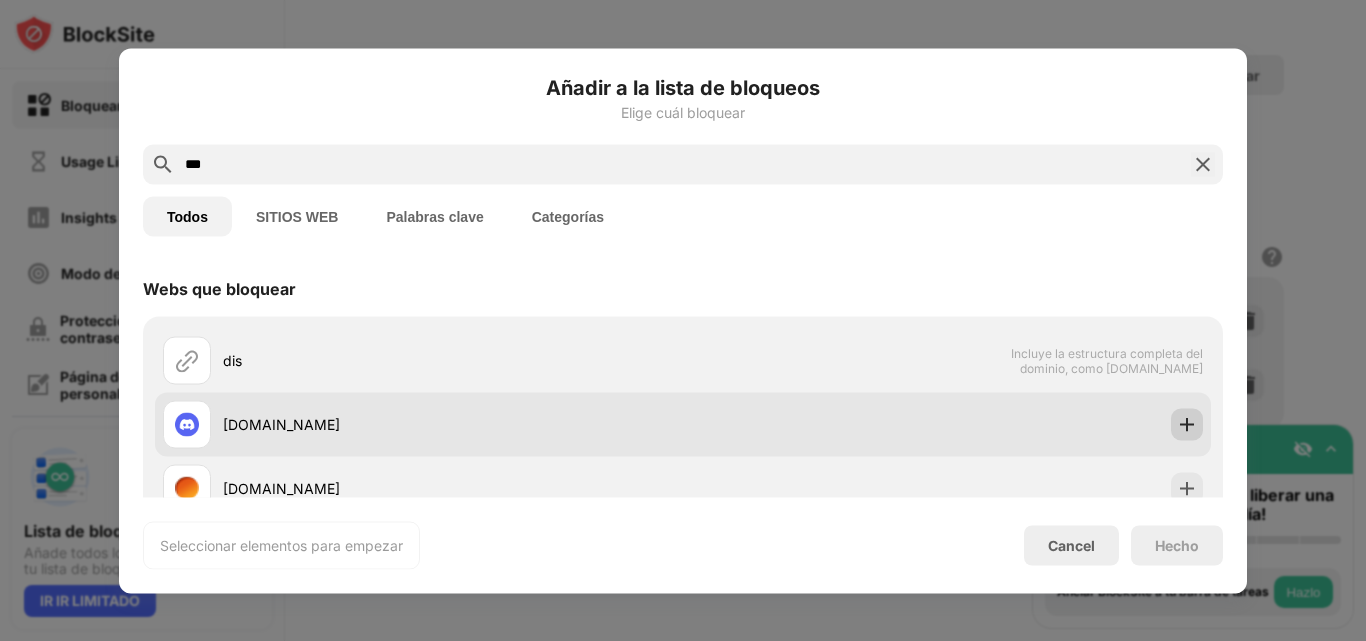 type on "***" 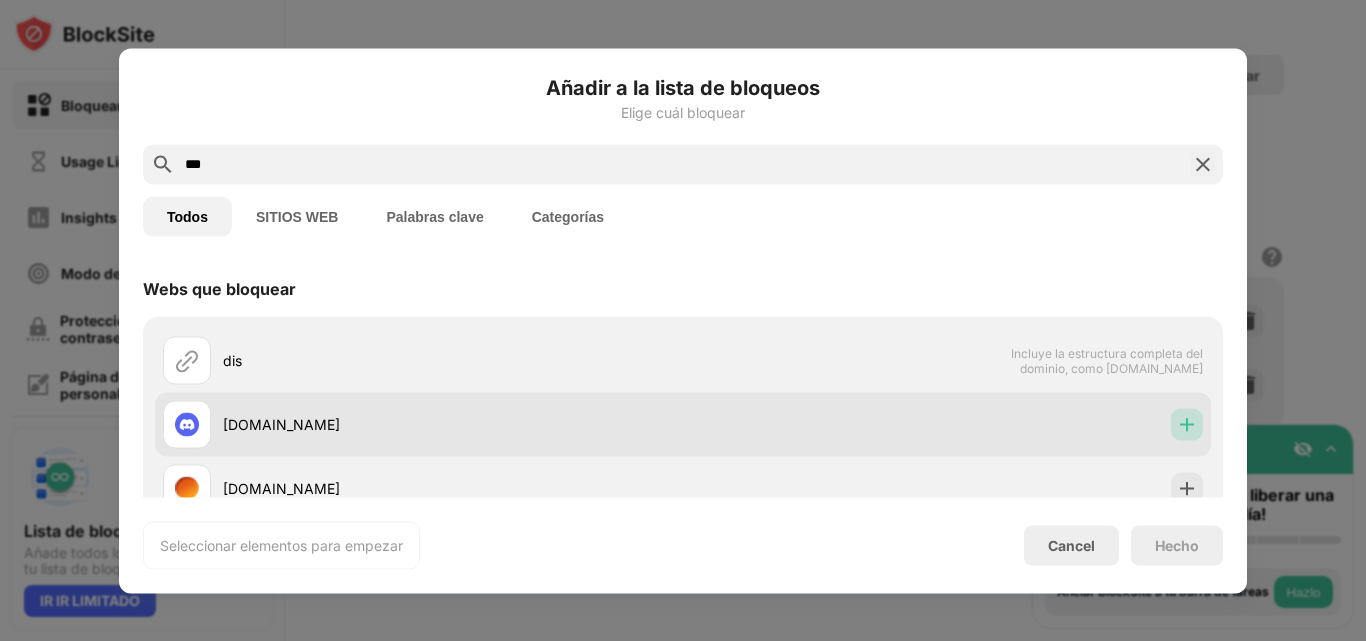 click at bounding box center [1187, 424] 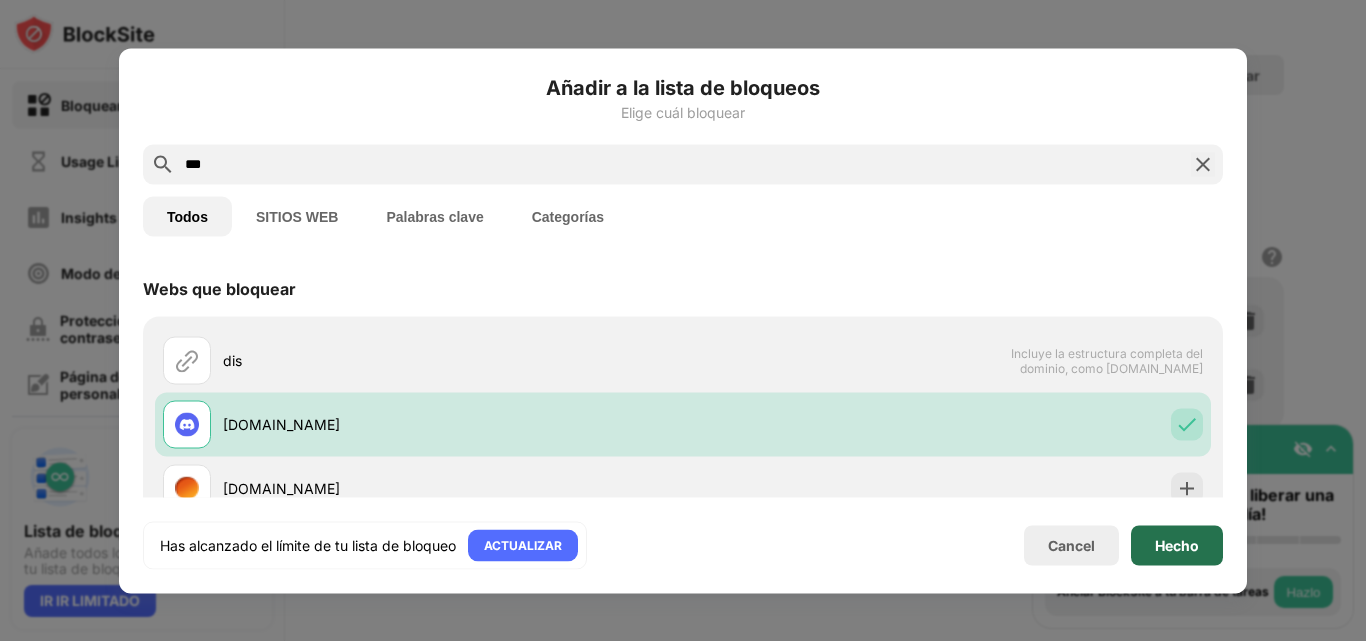 click on "Hecho" at bounding box center [1177, 545] 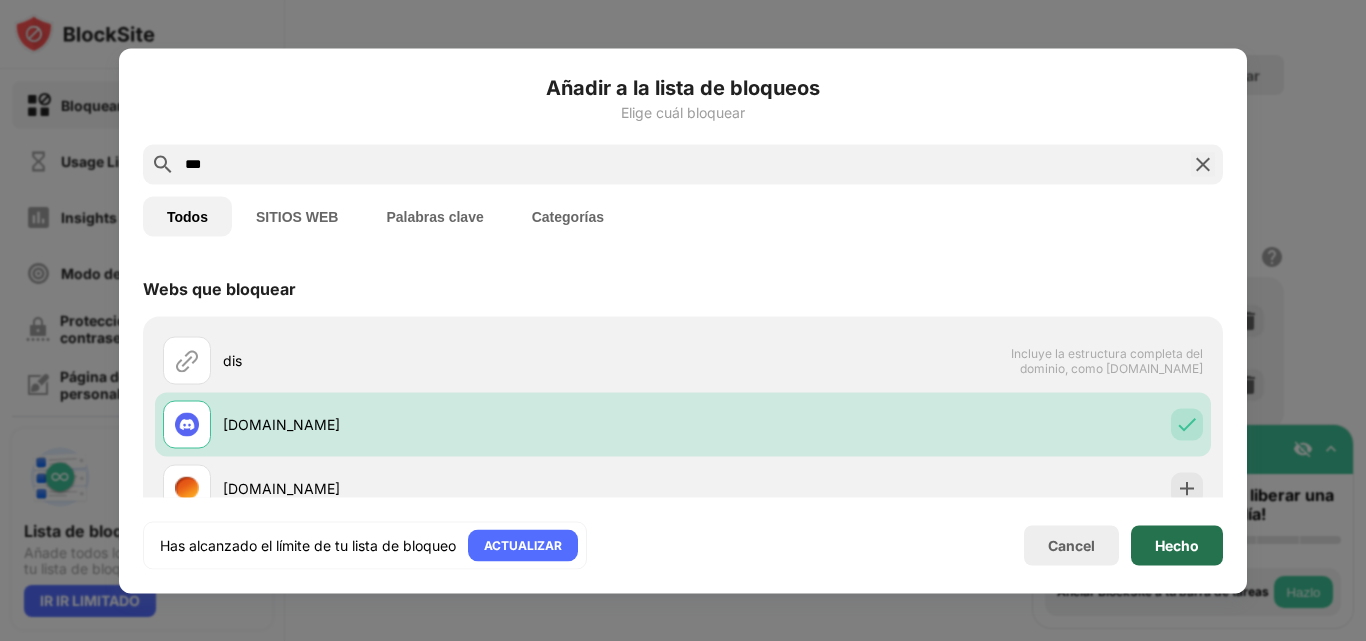 scroll, scrollTop: 111, scrollLeft: 0, axis: vertical 